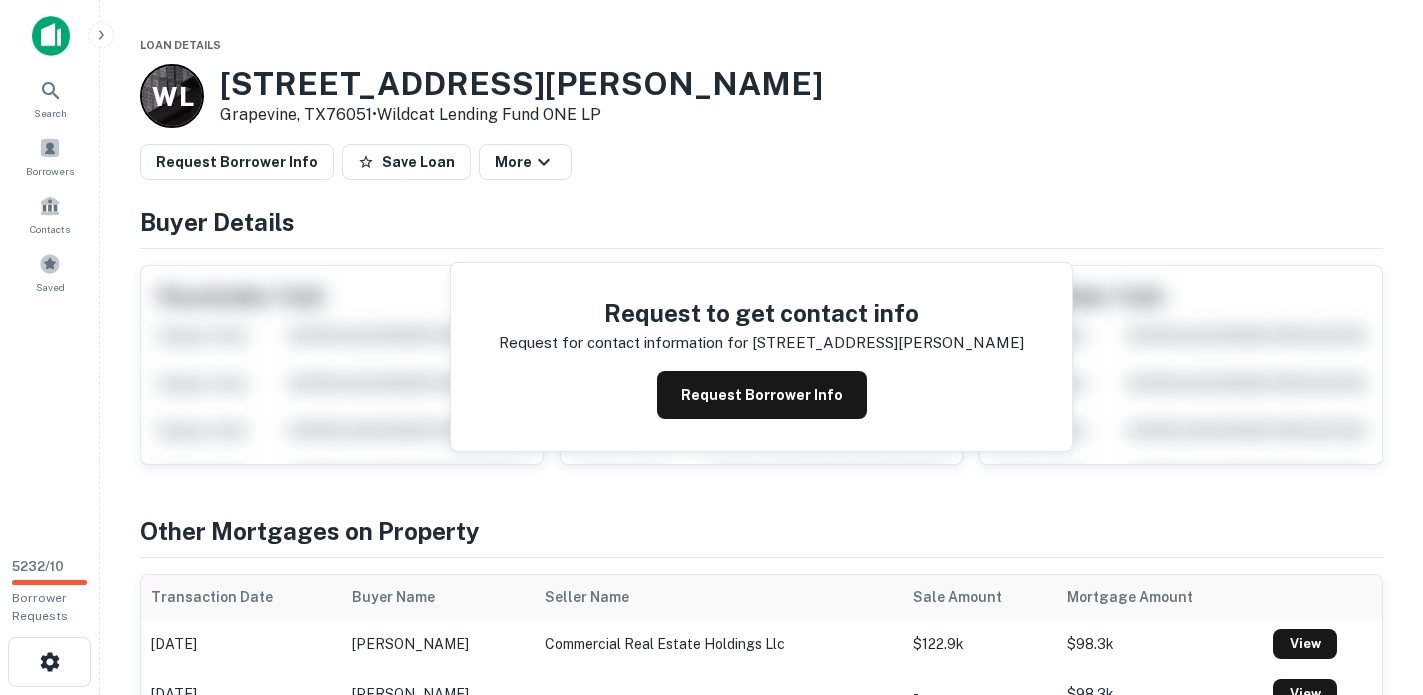 scroll, scrollTop: 0, scrollLeft: 0, axis: both 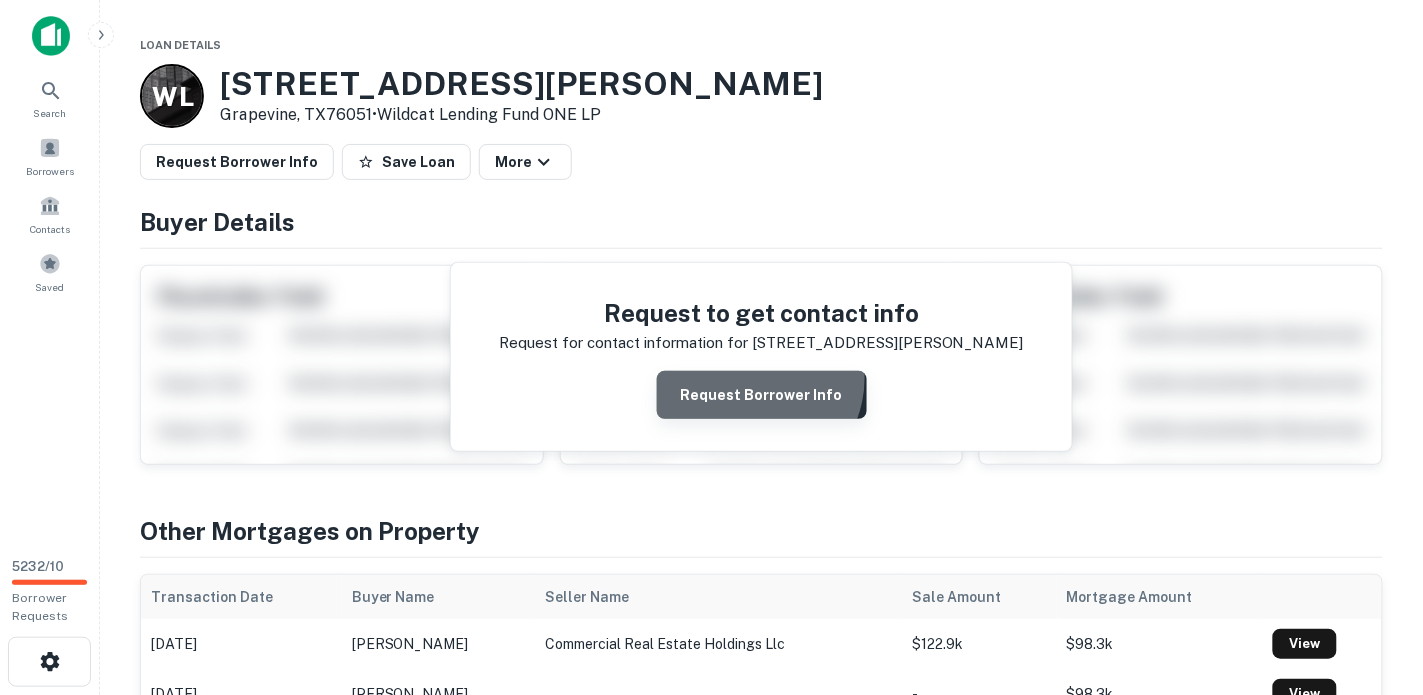 click on "Request Borrower Info" at bounding box center (762, 395) 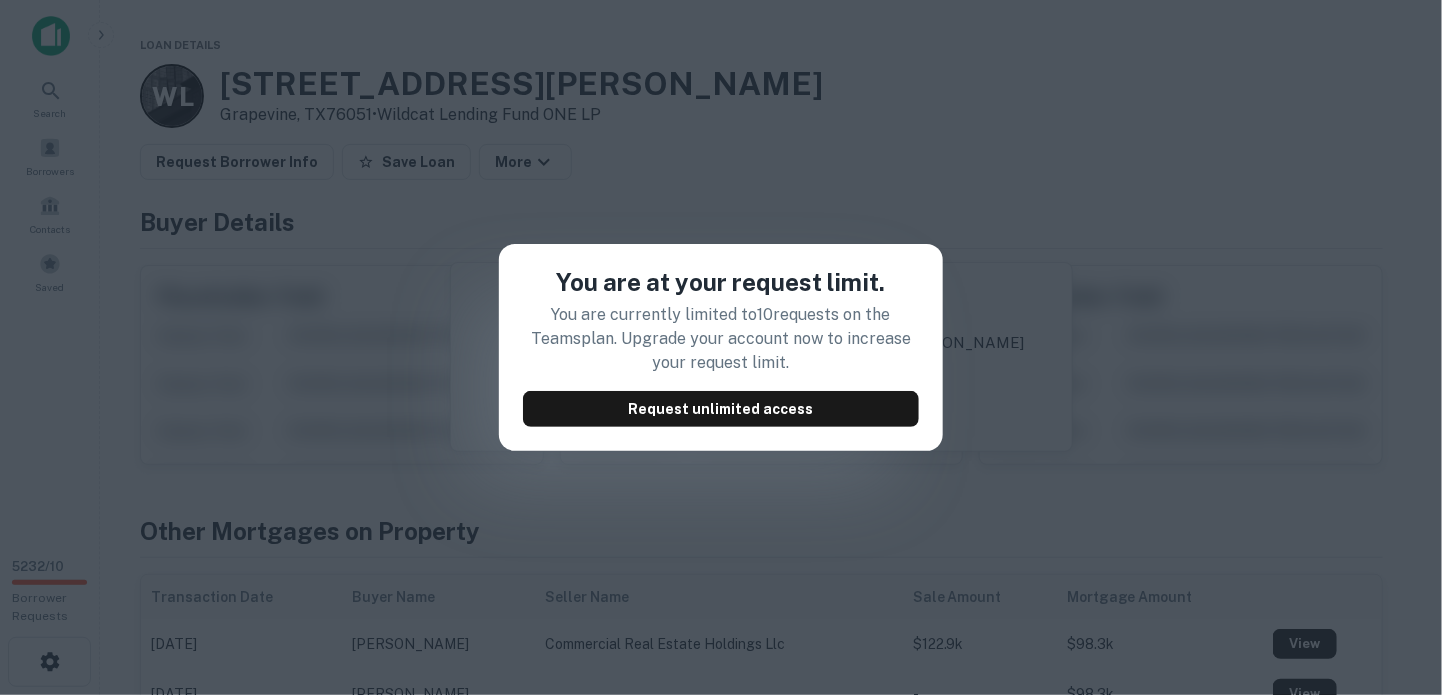 click on "You are at your request limit. You are currently limited to  10  requests on the    Teams  plan. Upgrade your account now to increase your request limit. Request unlimited access" at bounding box center [721, 347] 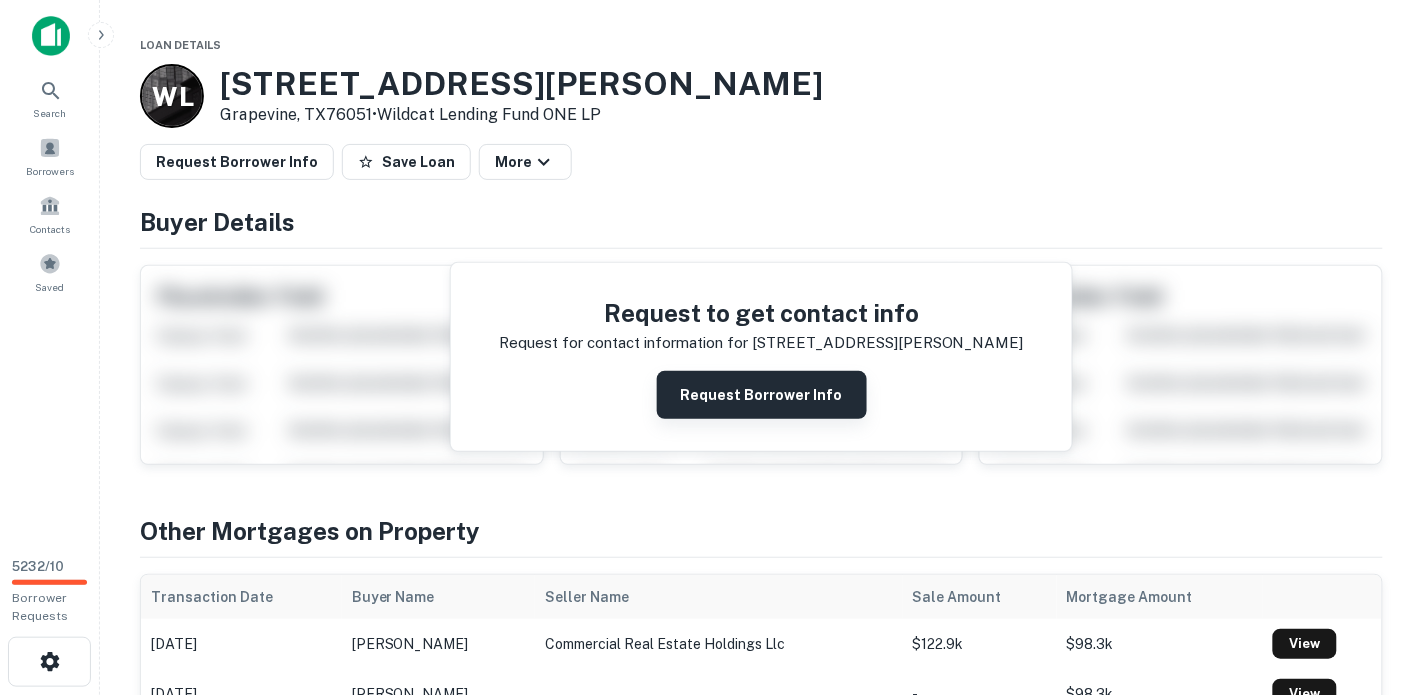 click on "Request Borrower Info" at bounding box center [762, 395] 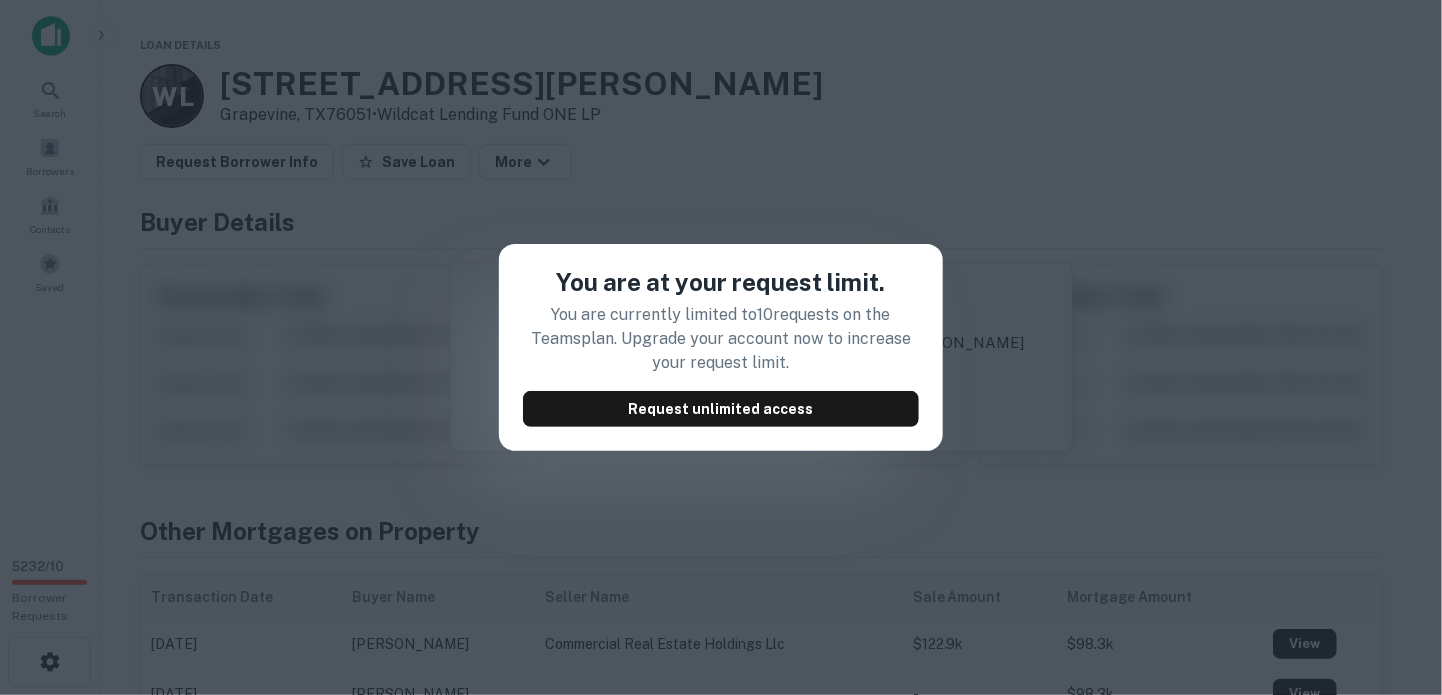 click on "You are at your request limit. You are currently limited to  10  requests on the    Teams  plan. Upgrade your account now to increase your request limit. Request unlimited access" at bounding box center [721, 347] 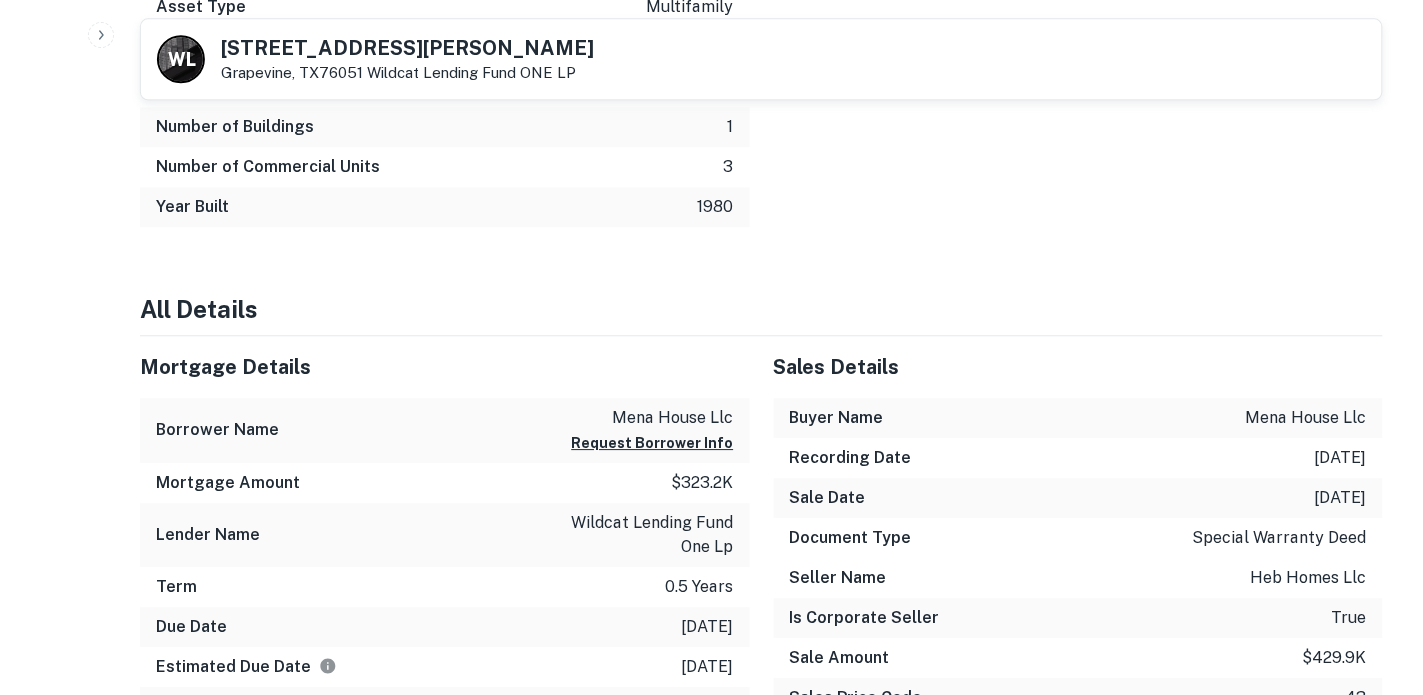 scroll, scrollTop: 1250, scrollLeft: 0, axis: vertical 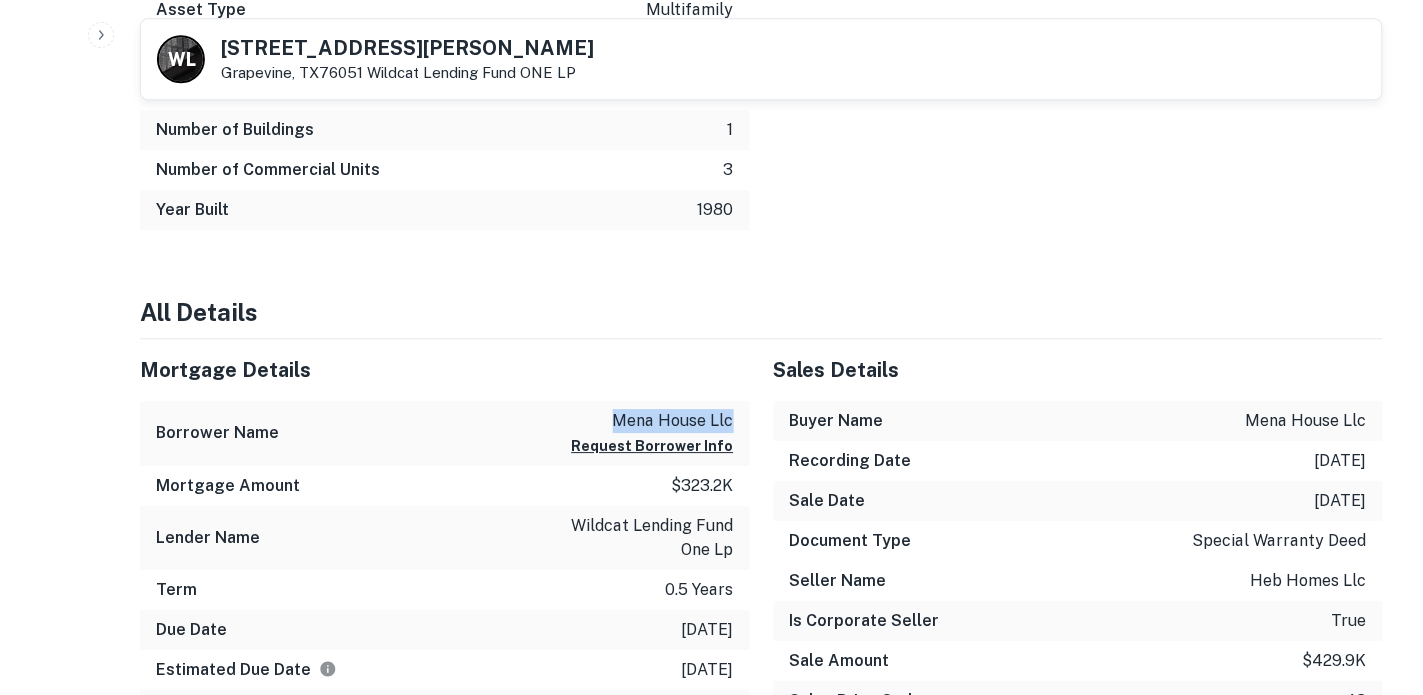 drag, startPoint x: 611, startPoint y: 417, endPoint x: 742, endPoint y: 405, distance: 131.54848 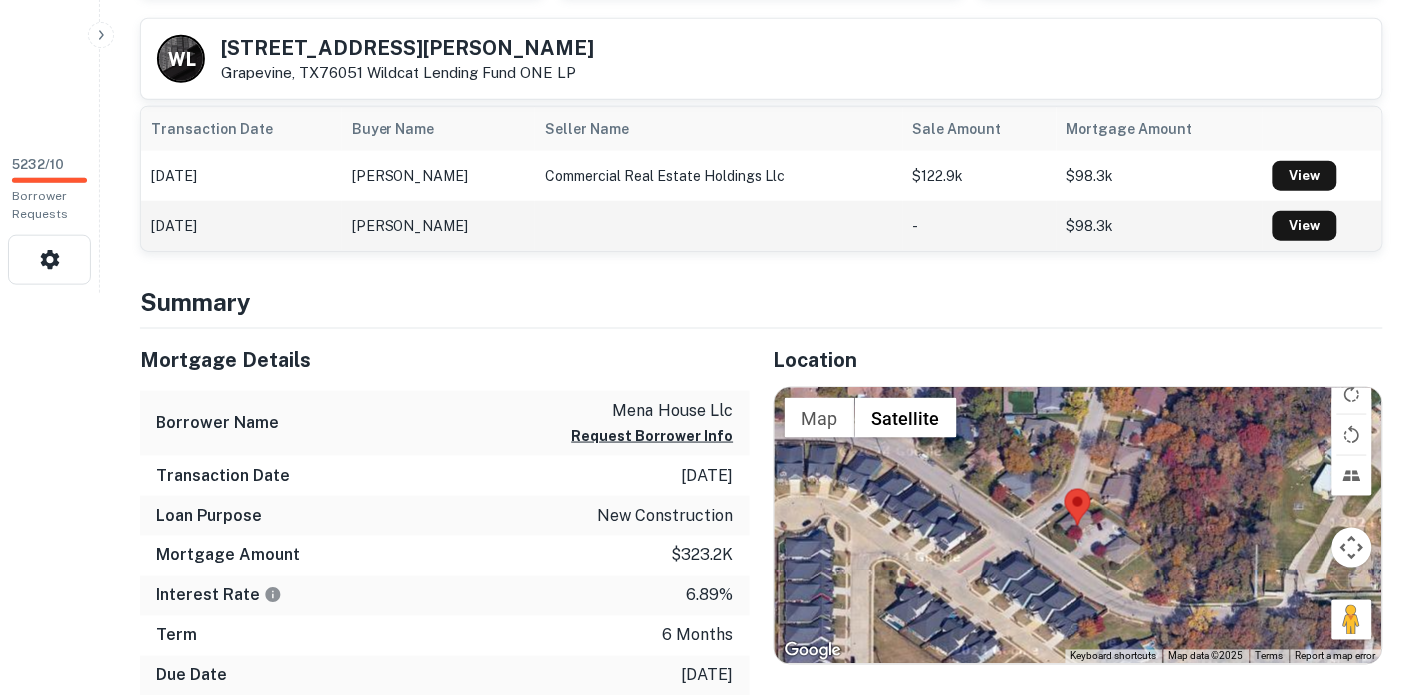 scroll, scrollTop: 0, scrollLeft: 0, axis: both 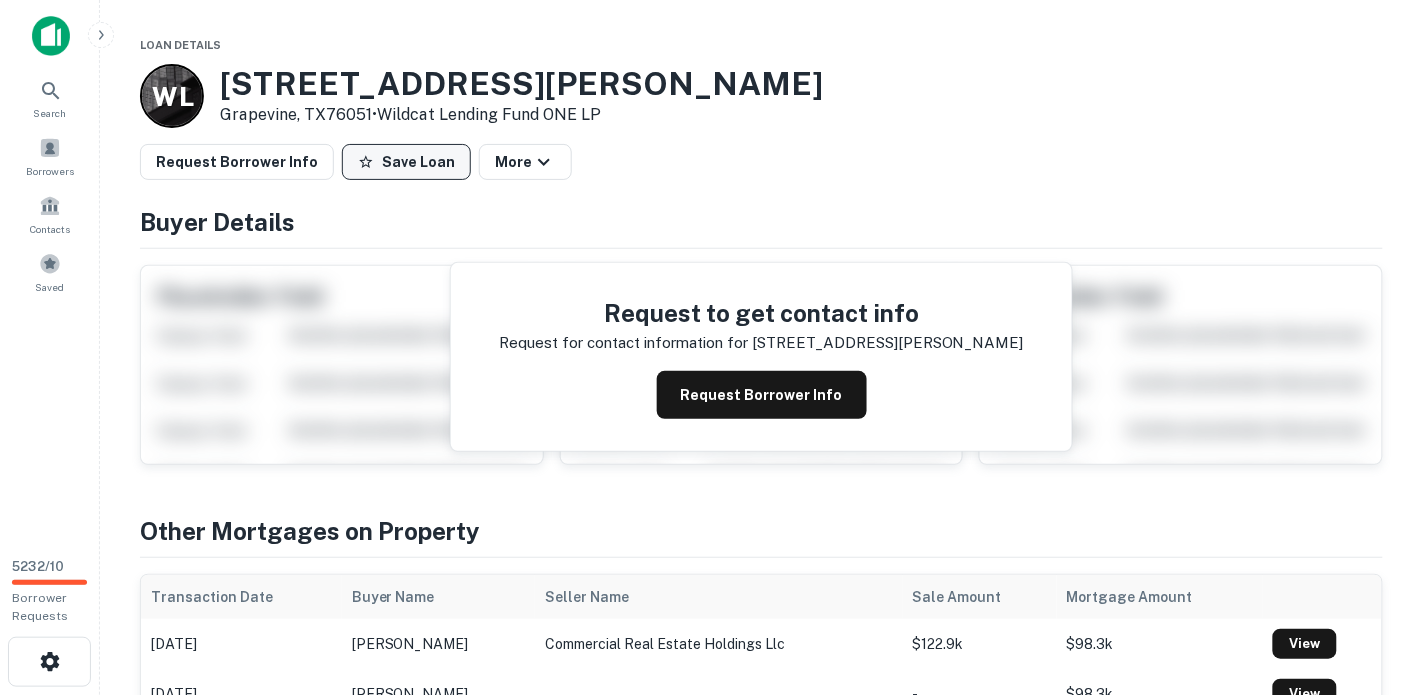 click on "Save Loan" at bounding box center (406, 162) 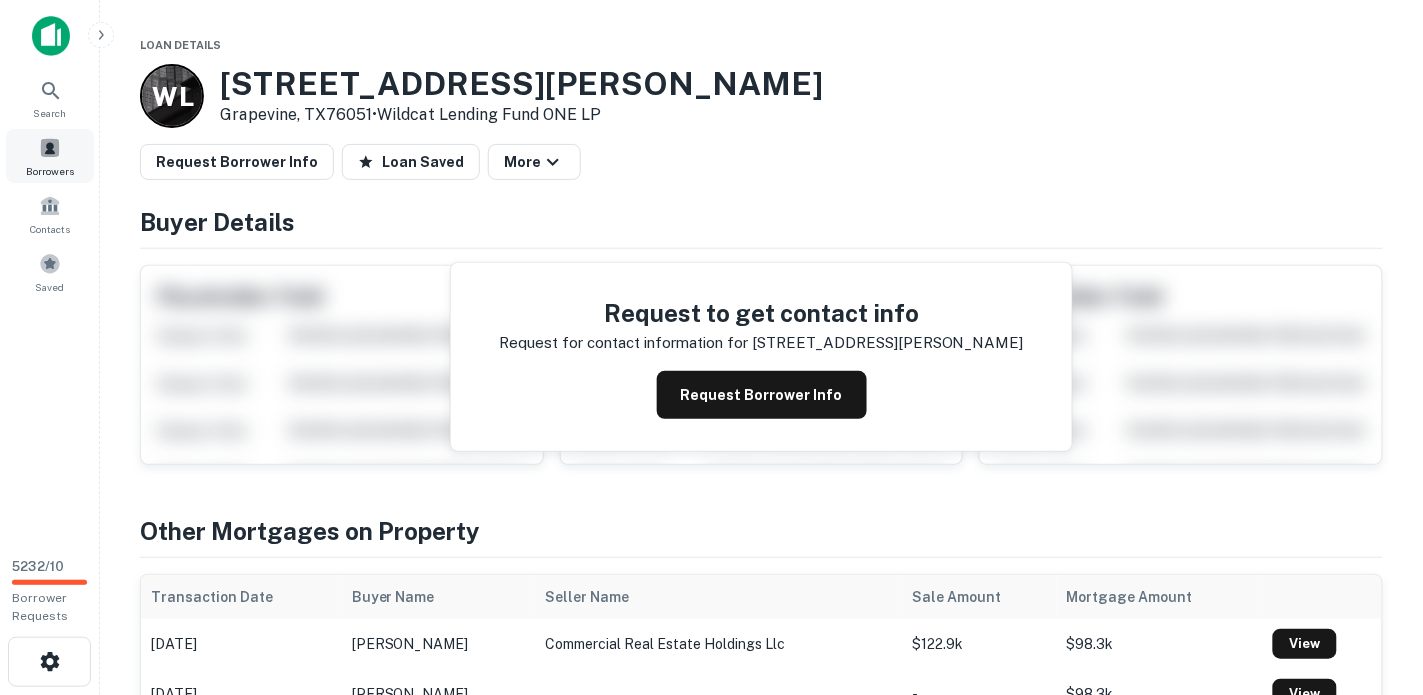 click at bounding box center [50, 148] 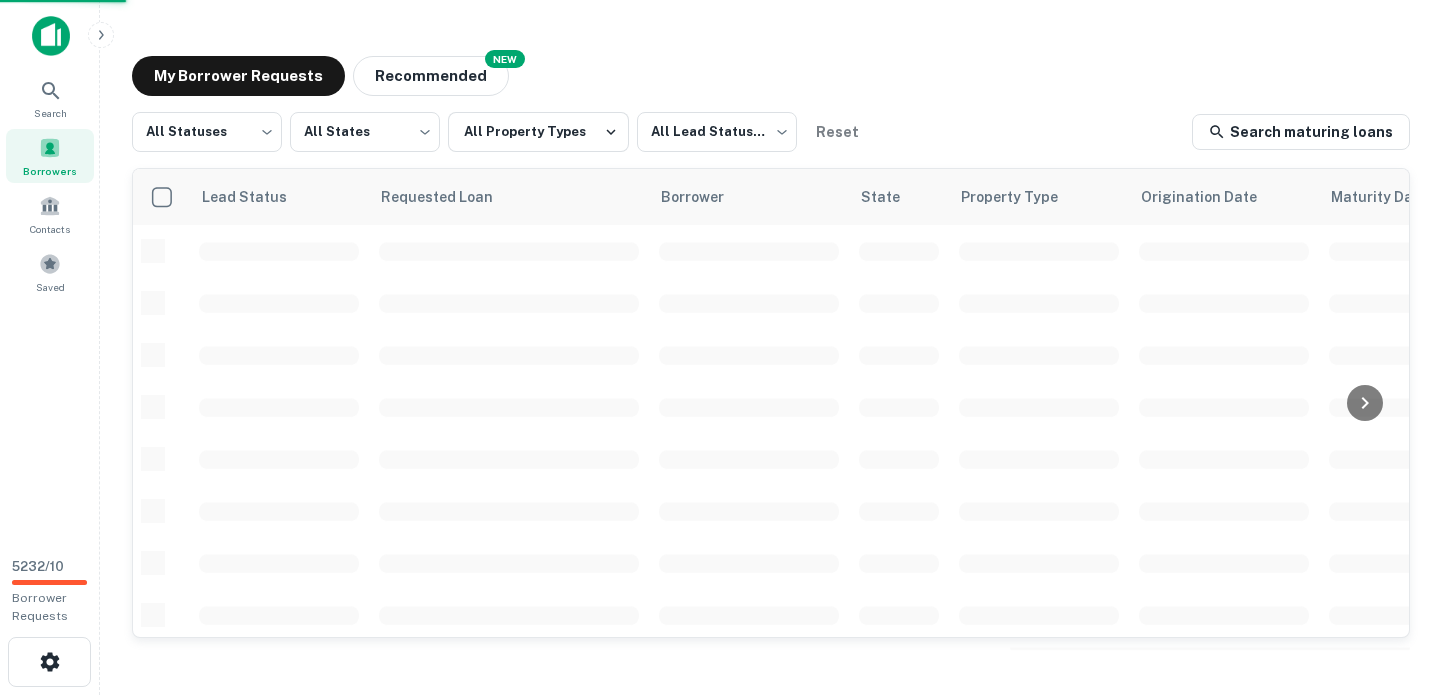 scroll, scrollTop: 0, scrollLeft: 0, axis: both 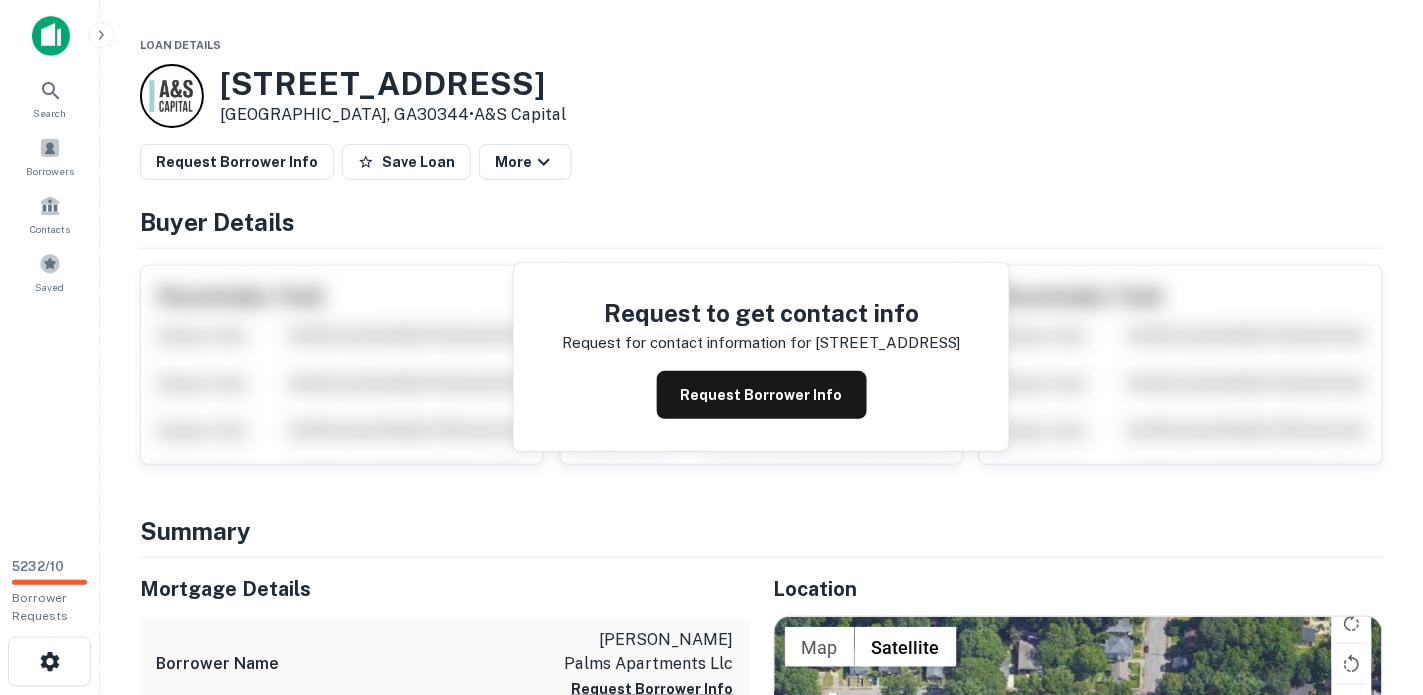 click on "[STREET_ADDRESS]   •  A&S Capital" at bounding box center [761, 96] 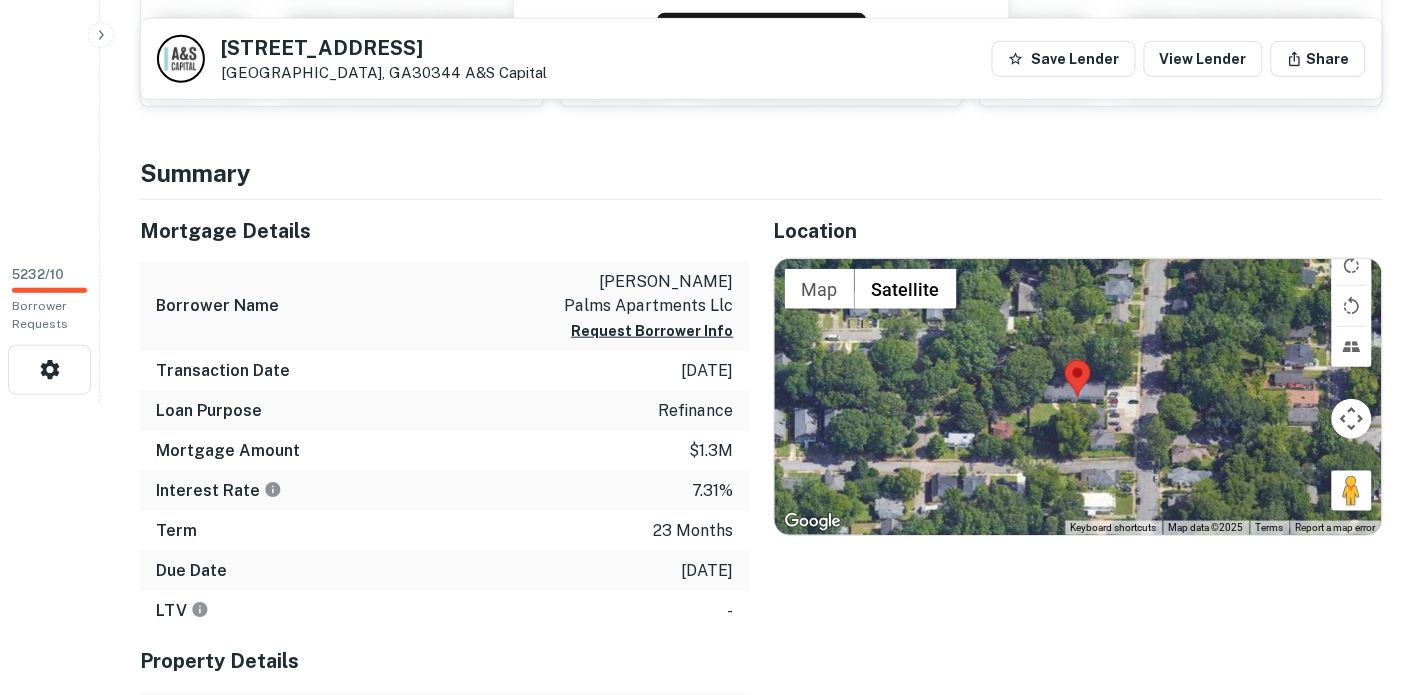 scroll, scrollTop: 0, scrollLeft: 0, axis: both 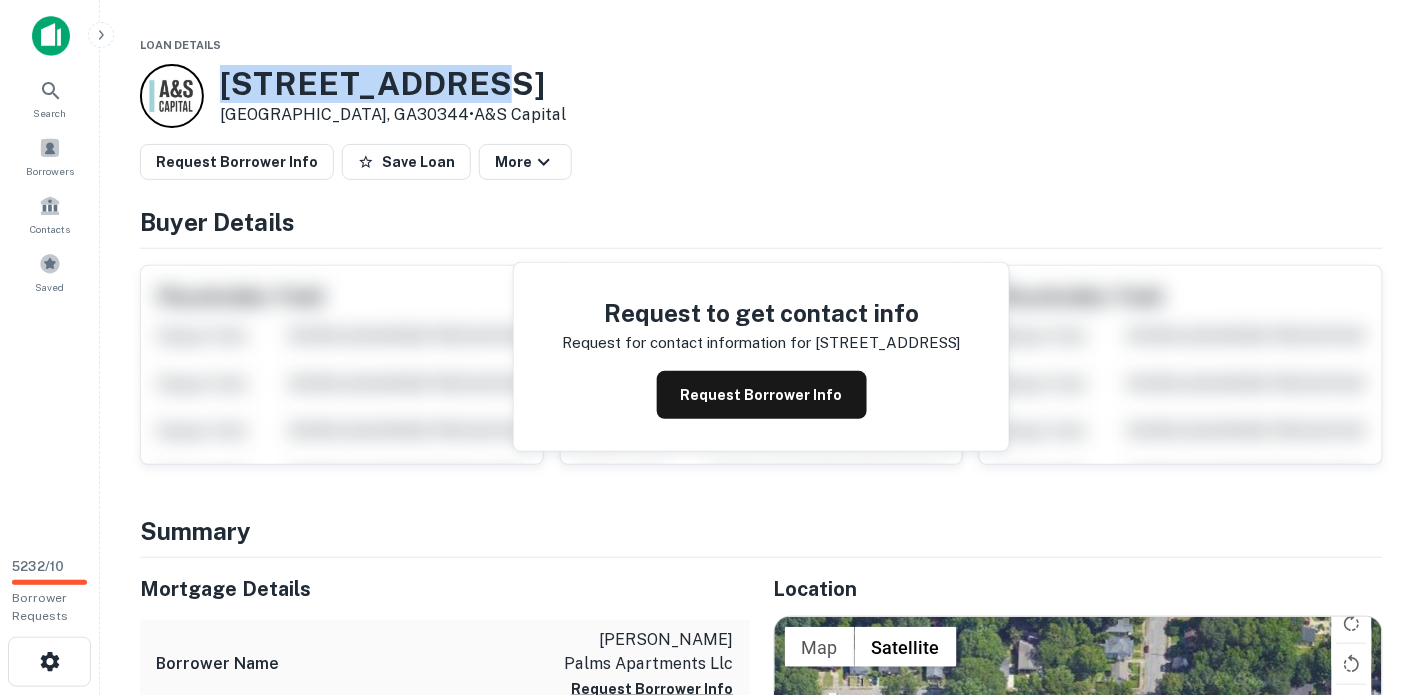 drag, startPoint x: 218, startPoint y: 82, endPoint x: 490, endPoint y: 90, distance: 272.1176 